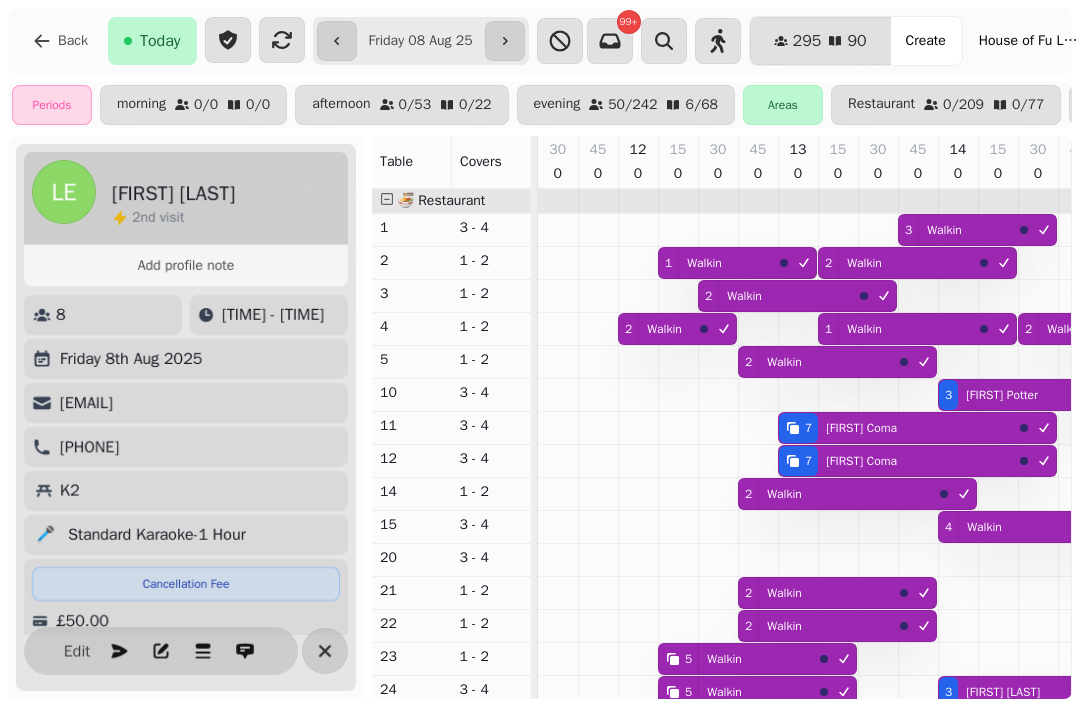 select on "**********" 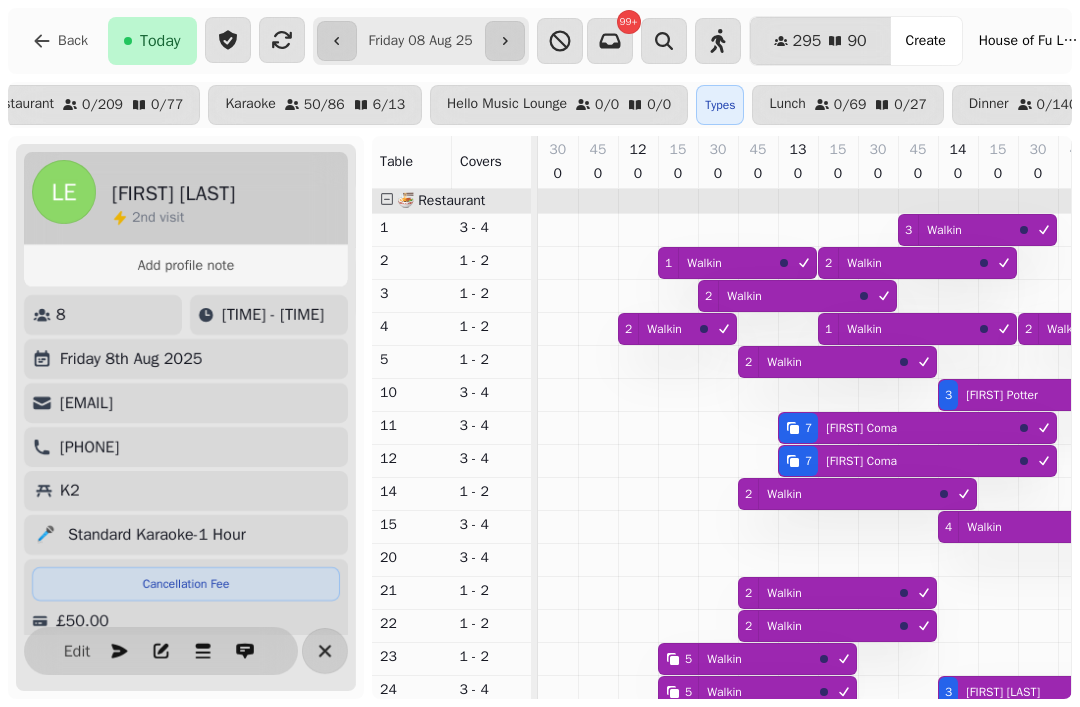 scroll, scrollTop: 256, scrollLeft: 0, axis: vertical 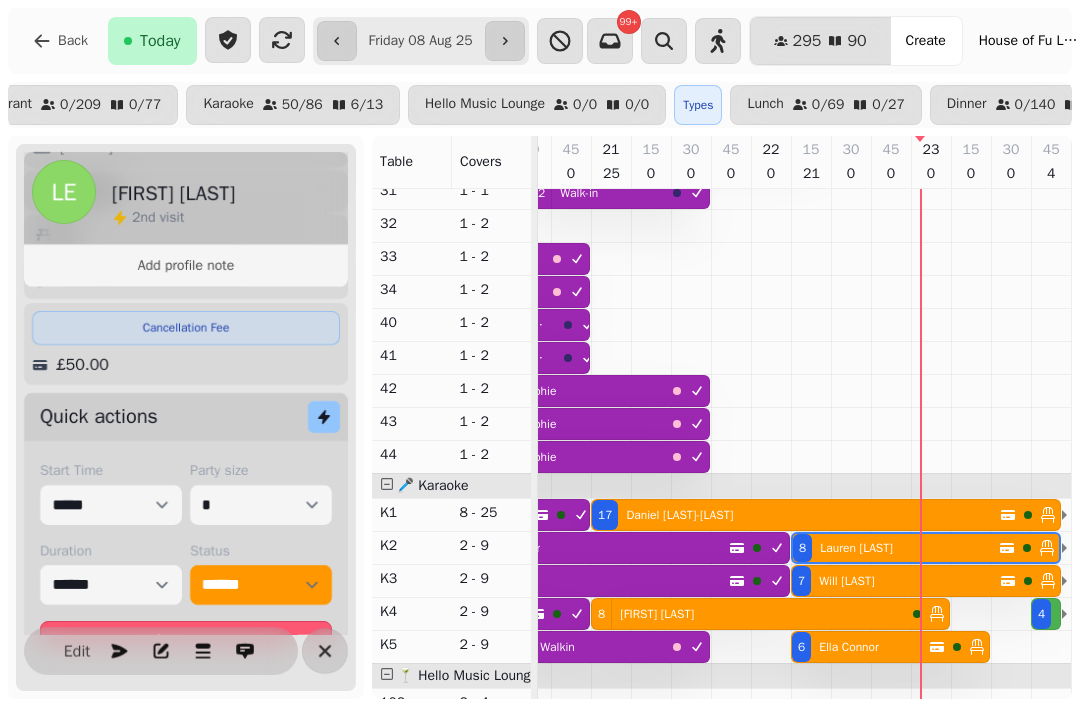 click on "**********" at bounding box center (540, 353) 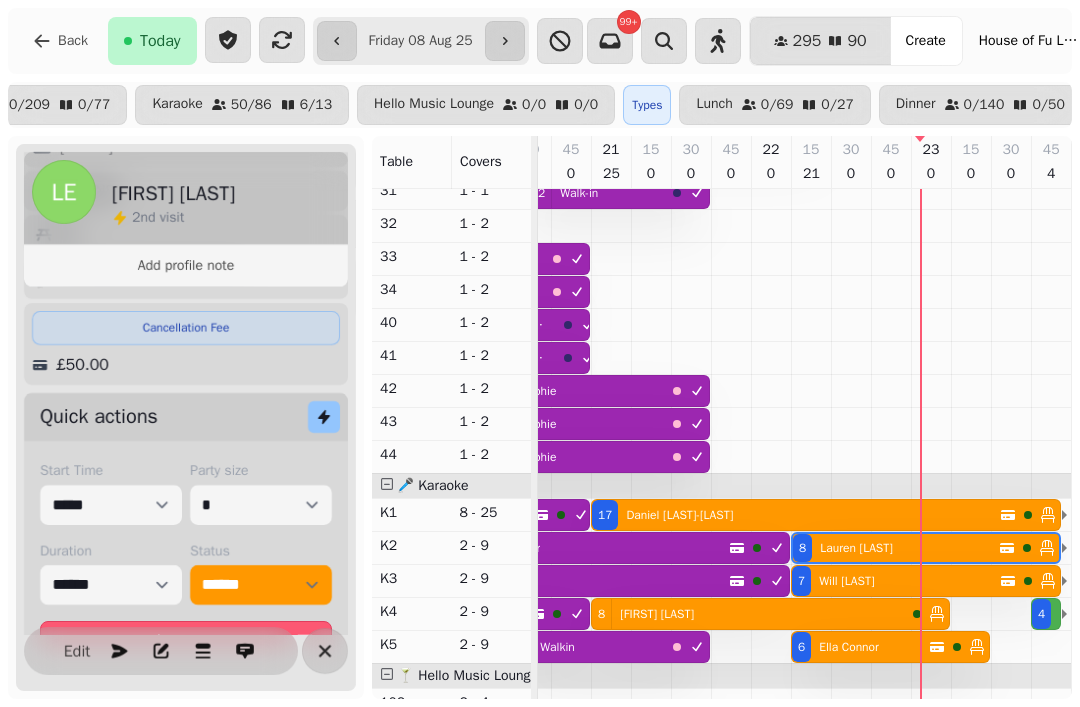 scroll, scrollTop: 0, scrollLeft: 894, axis: horizontal 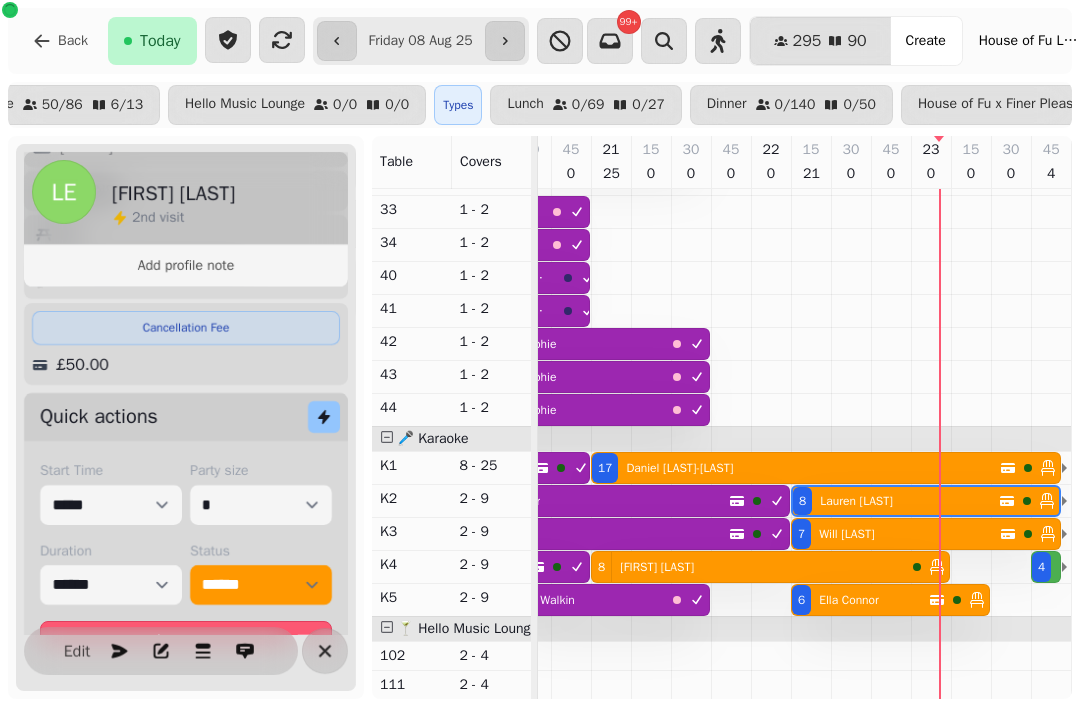 click on "[NUMBER] [FIRST]   [LAST]" at bounding box center (748, 567) 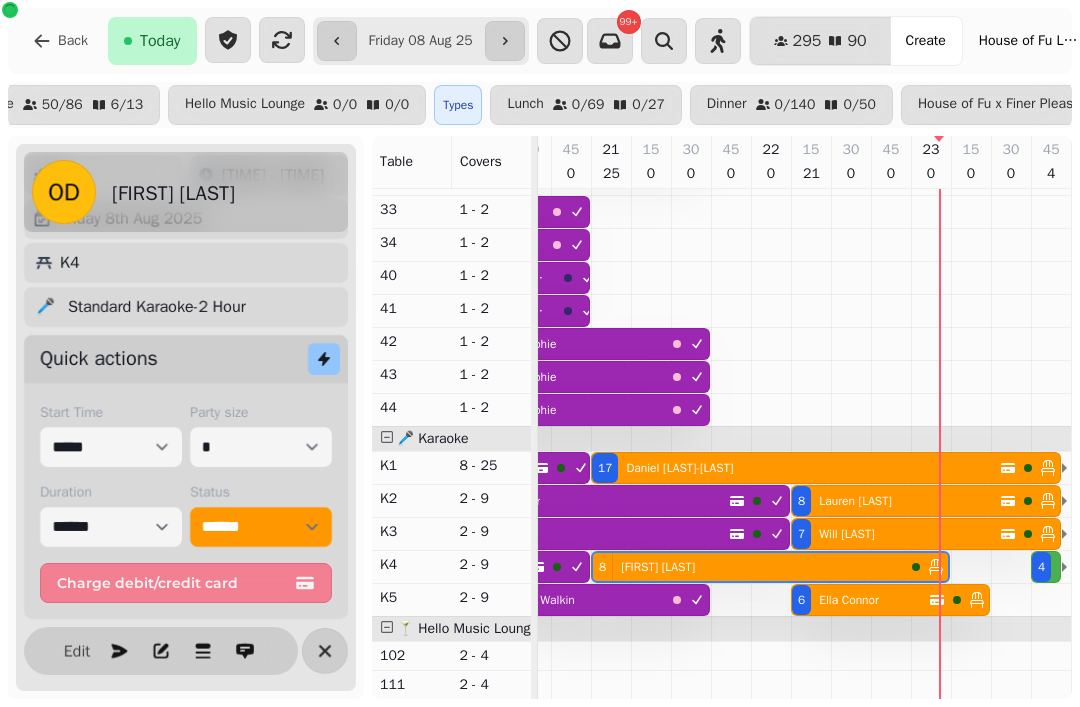 select on "**********" 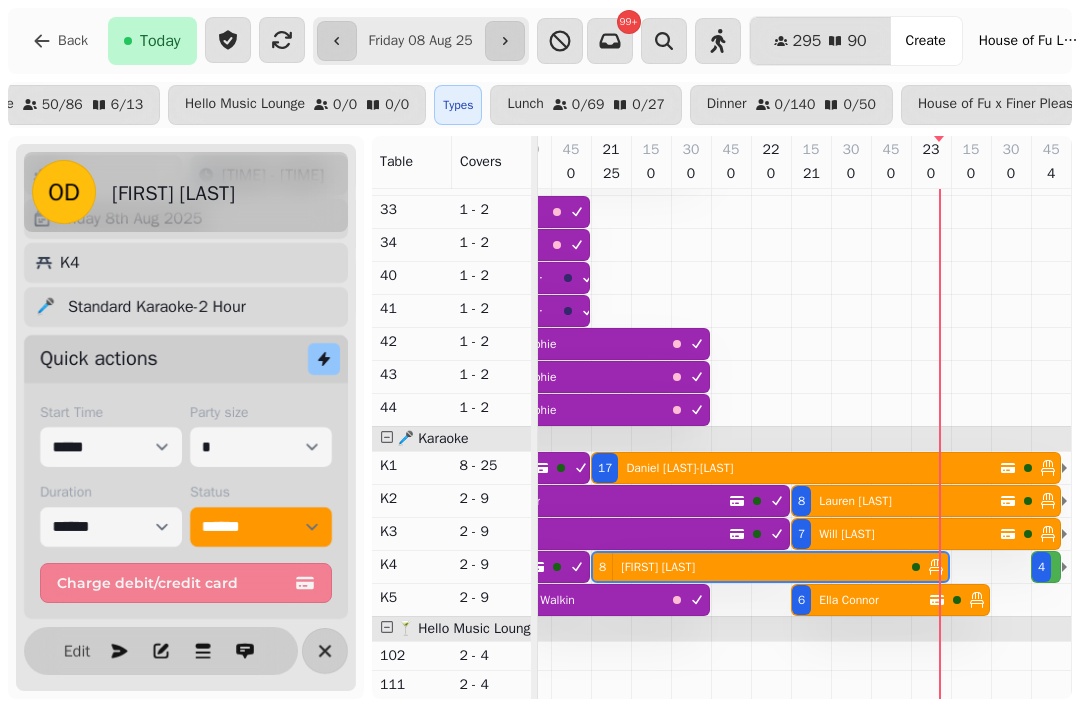 click on "Status" at bounding box center (261, 493) 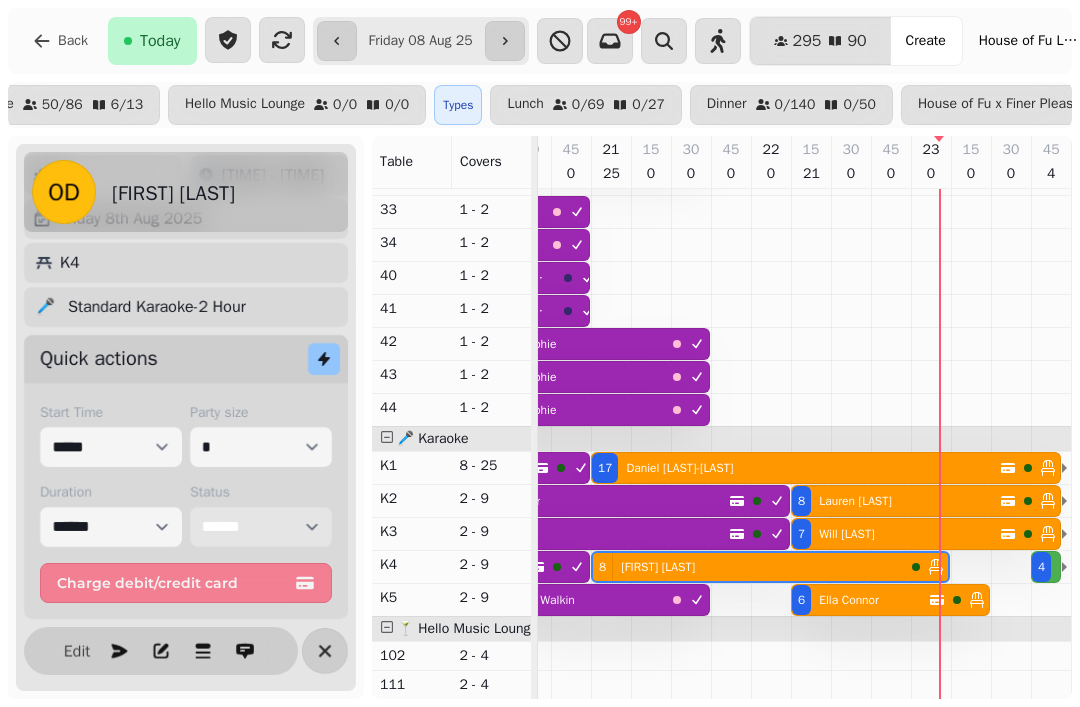 click on "**********" at bounding box center (261, 527) 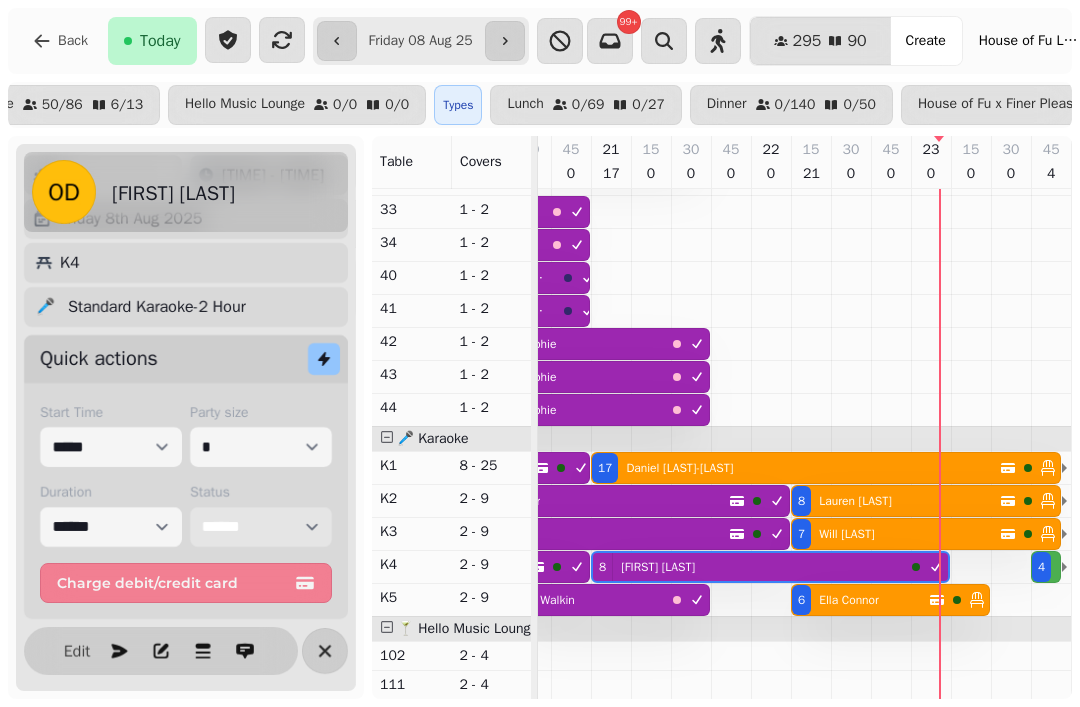 select on "********" 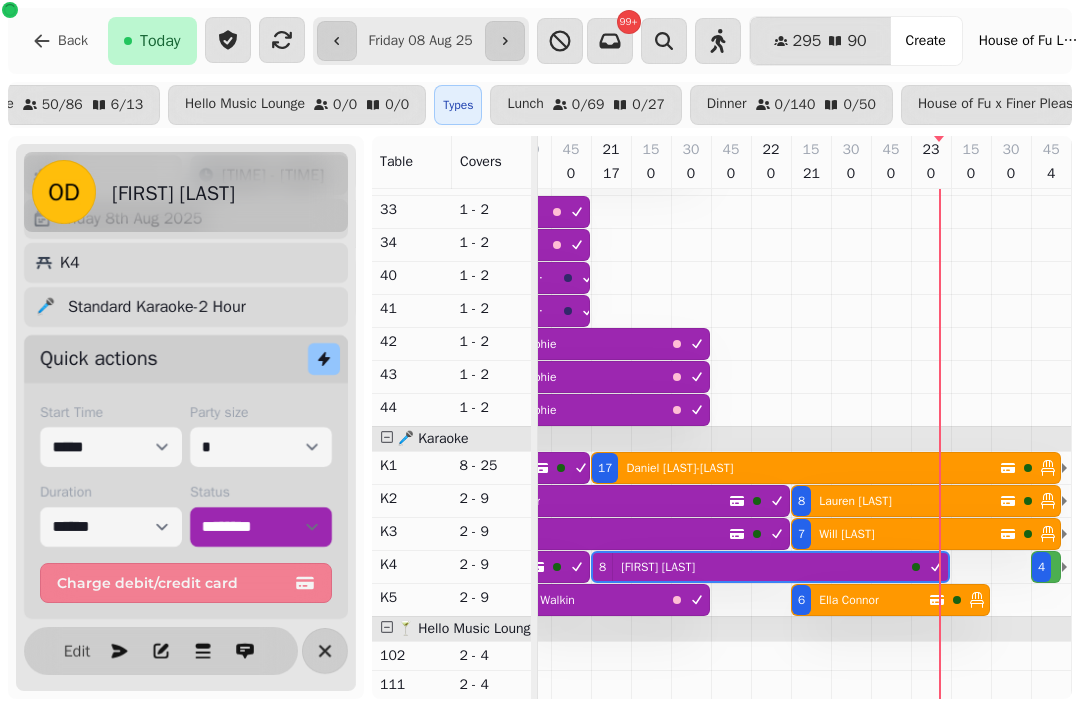 click on "[FIRST]   [LAST]" at bounding box center (849, 600) 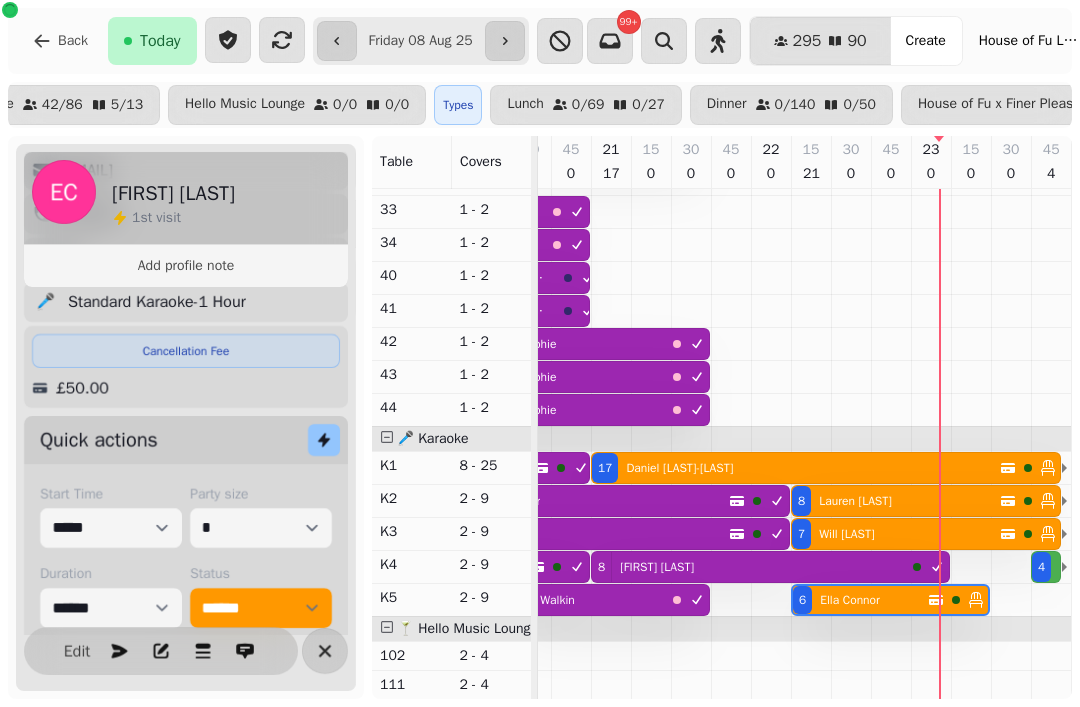 scroll, scrollTop: 239, scrollLeft: 0, axis: vertical 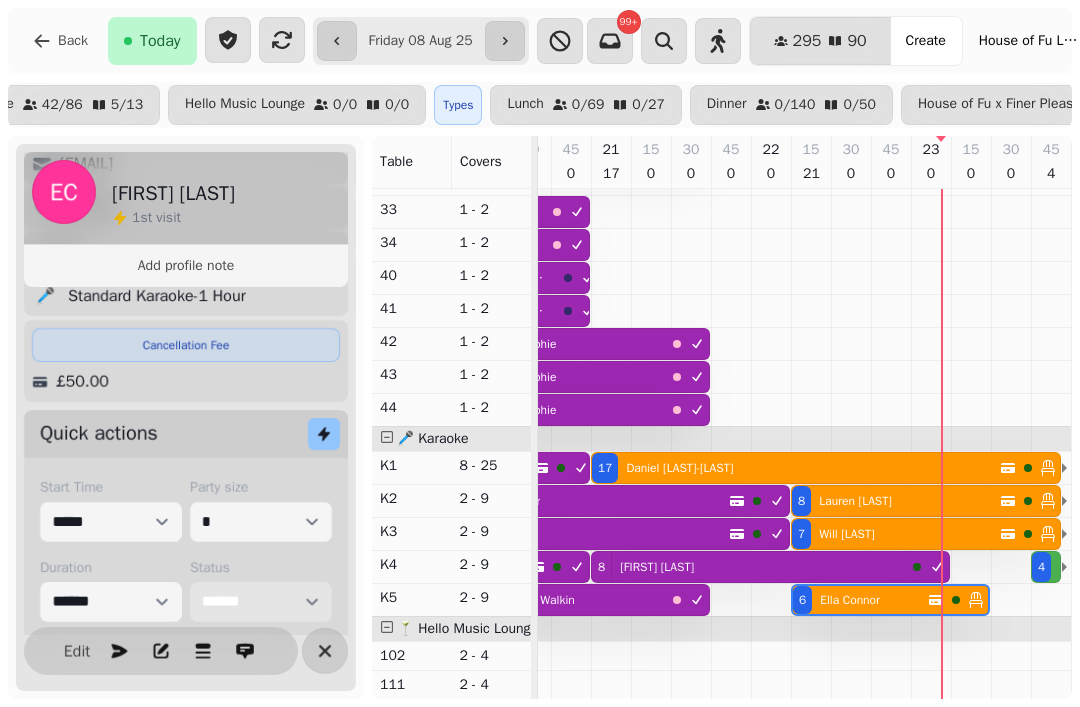click on "**********" at bounding box center [261, 602] 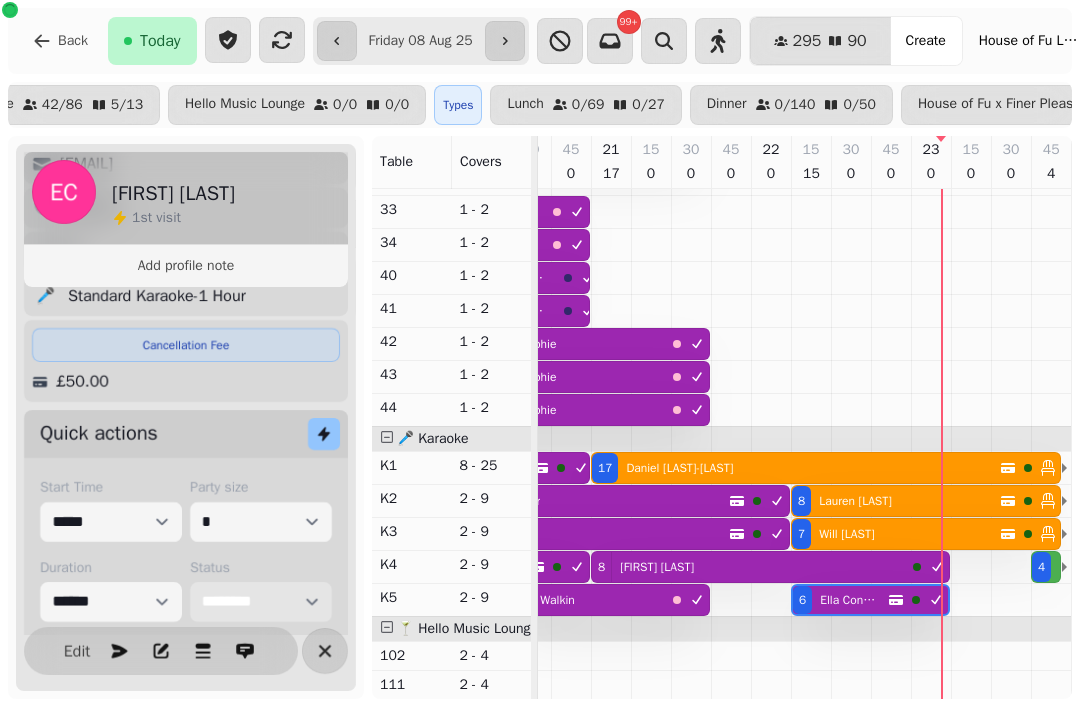 select on "****" 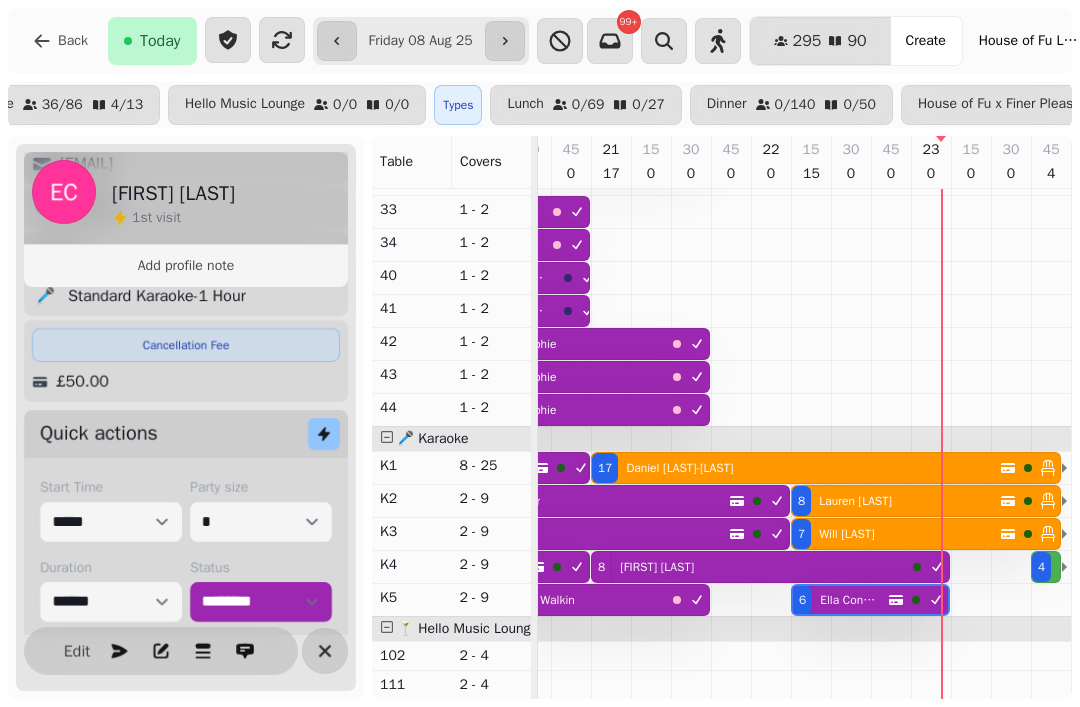 click on "4" at bounding box center [1041, 567] 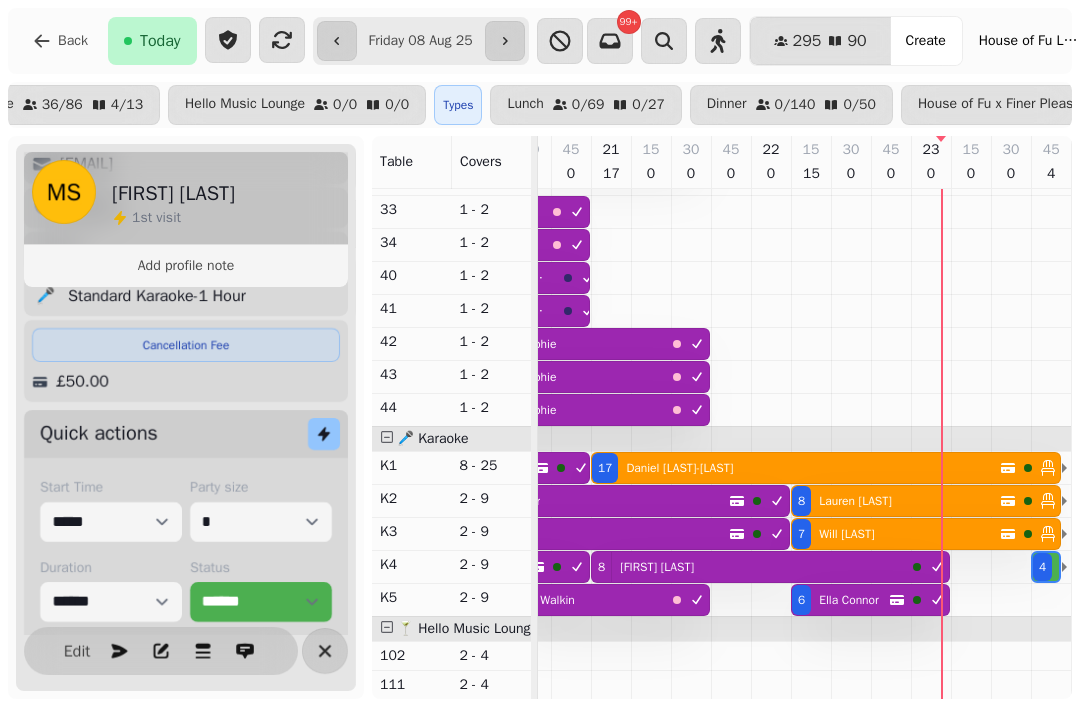 select on "**********" 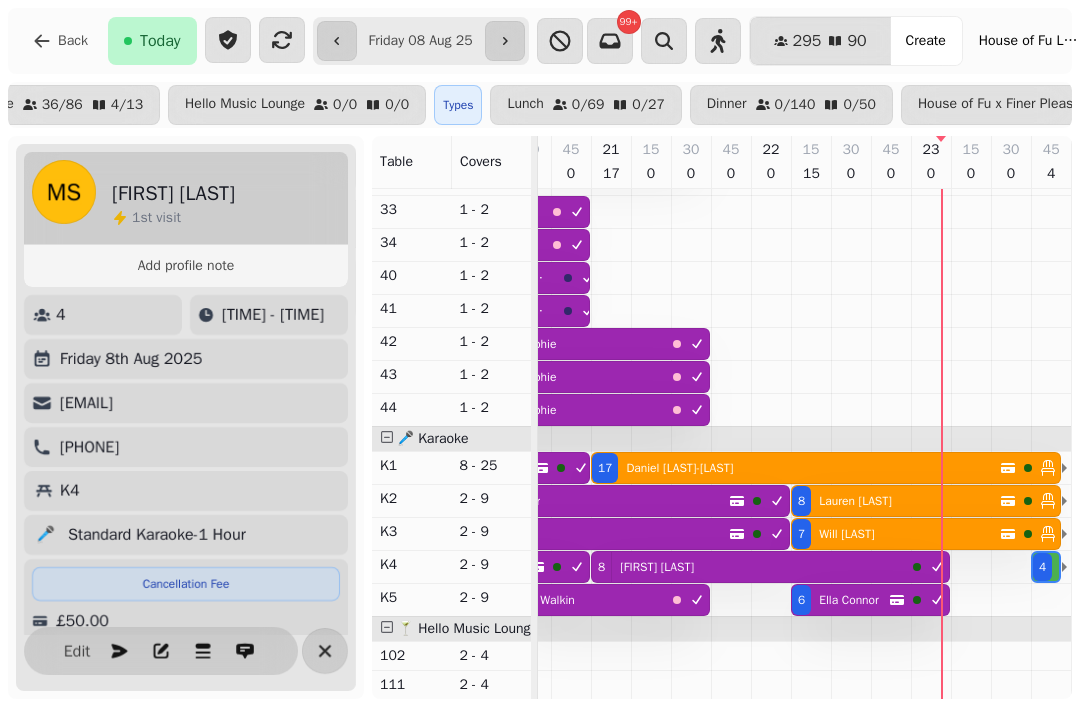 scroll, scrollTop: 0, scrollLeft: 0, axis: both 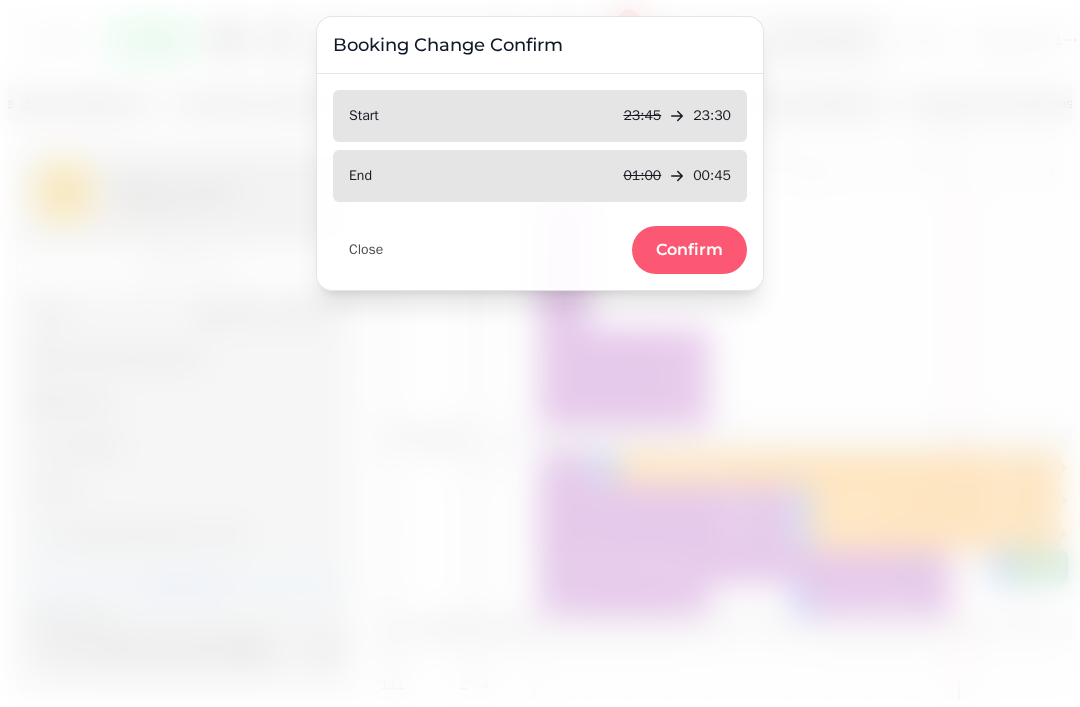click on "Confirm" at bounding box center (689, 250) 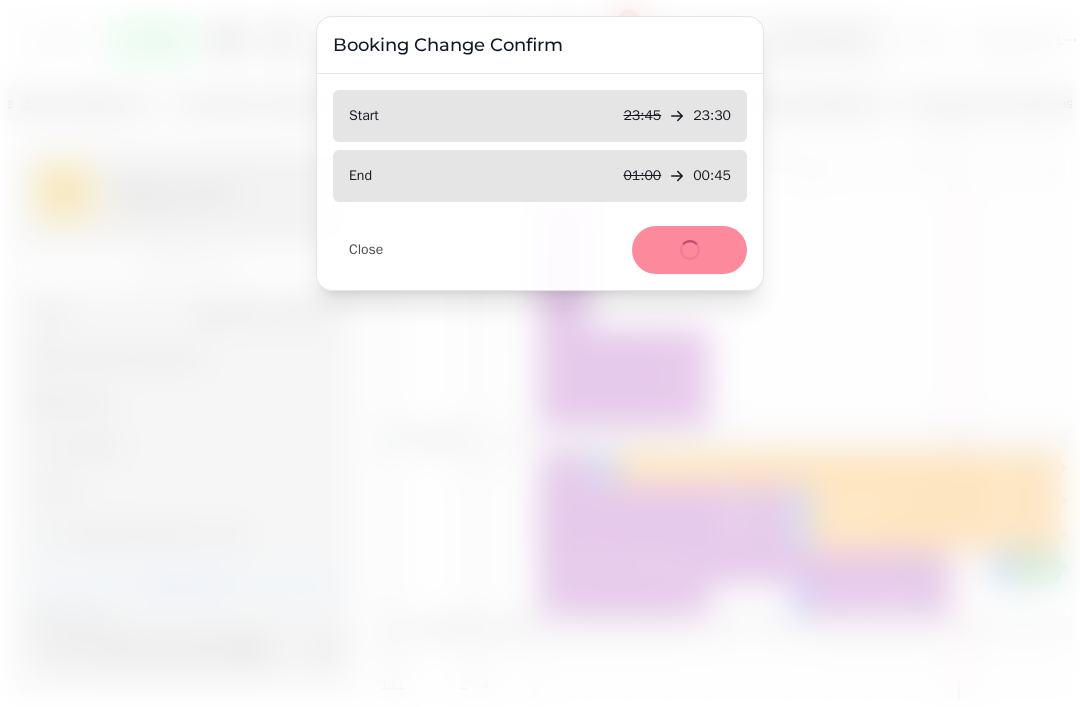 select on "**********" 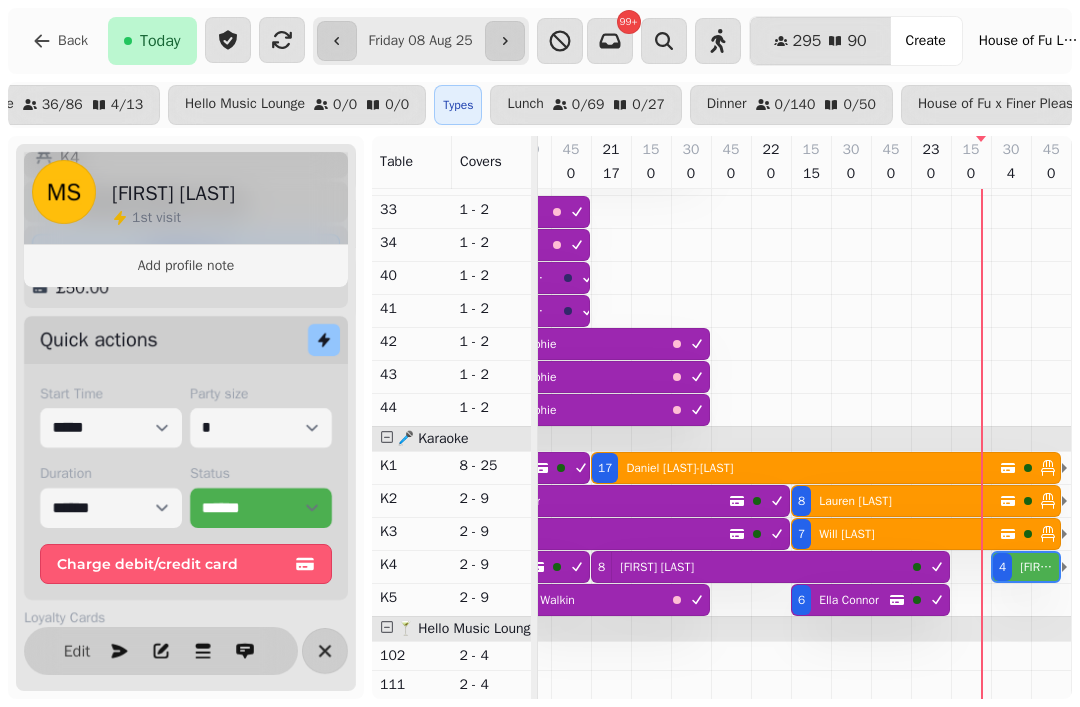 scroll, scrollTop: 329, scrollLeft: 0, axis: vertical 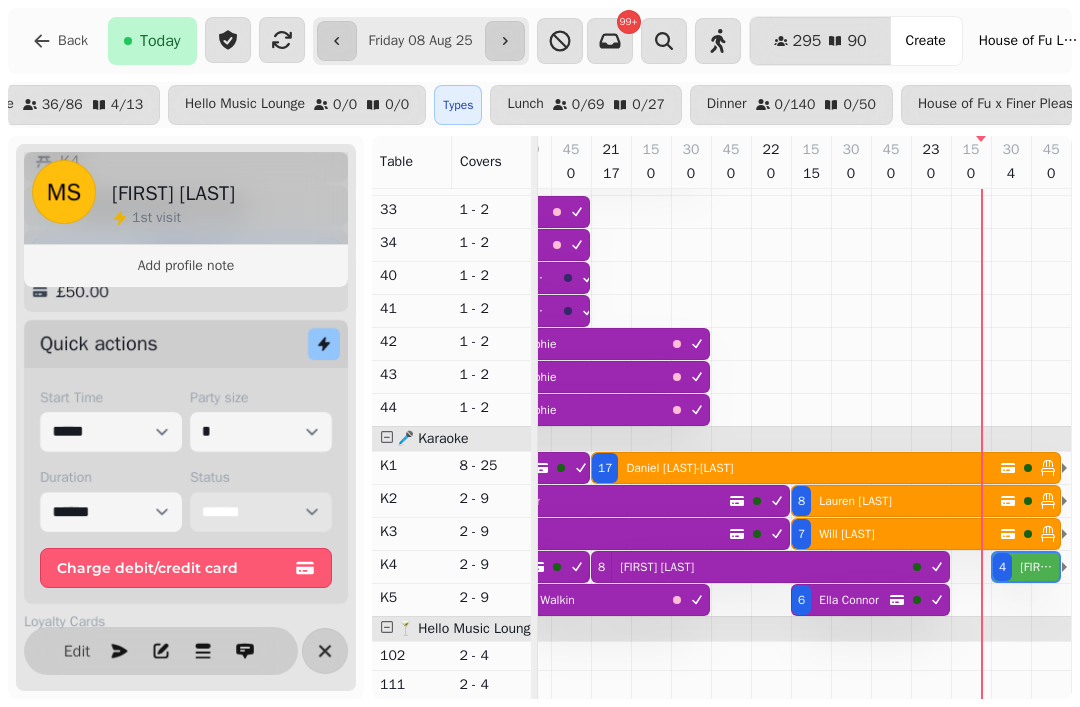 click on "**********" at bounding box center [261, 512] 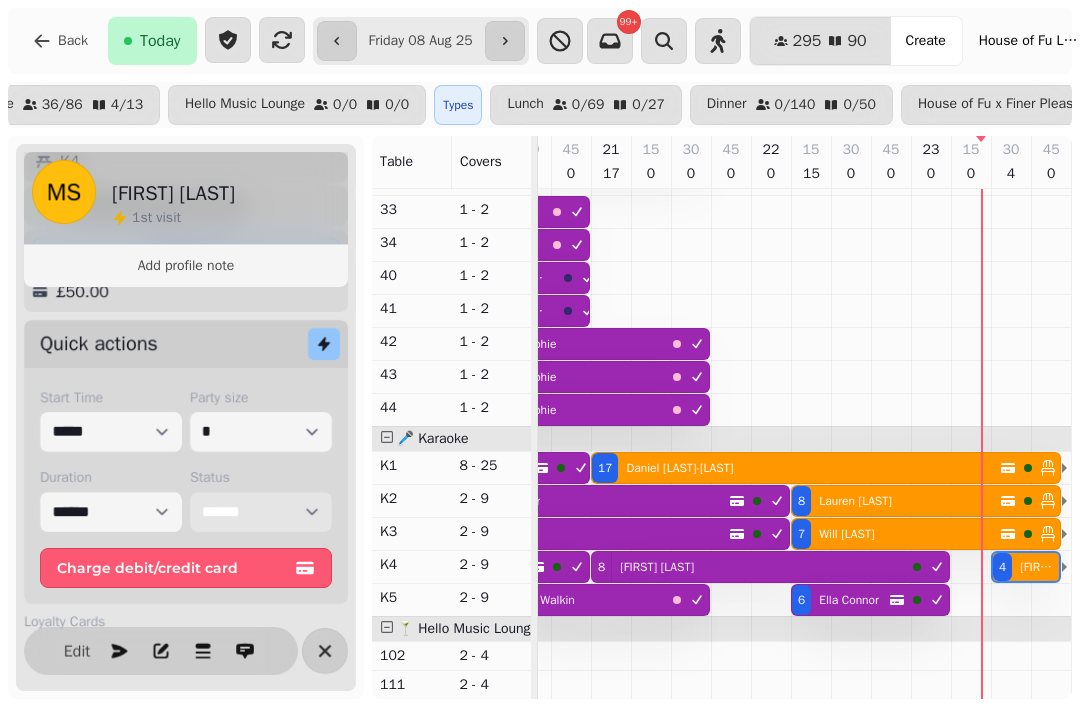 select on "******" 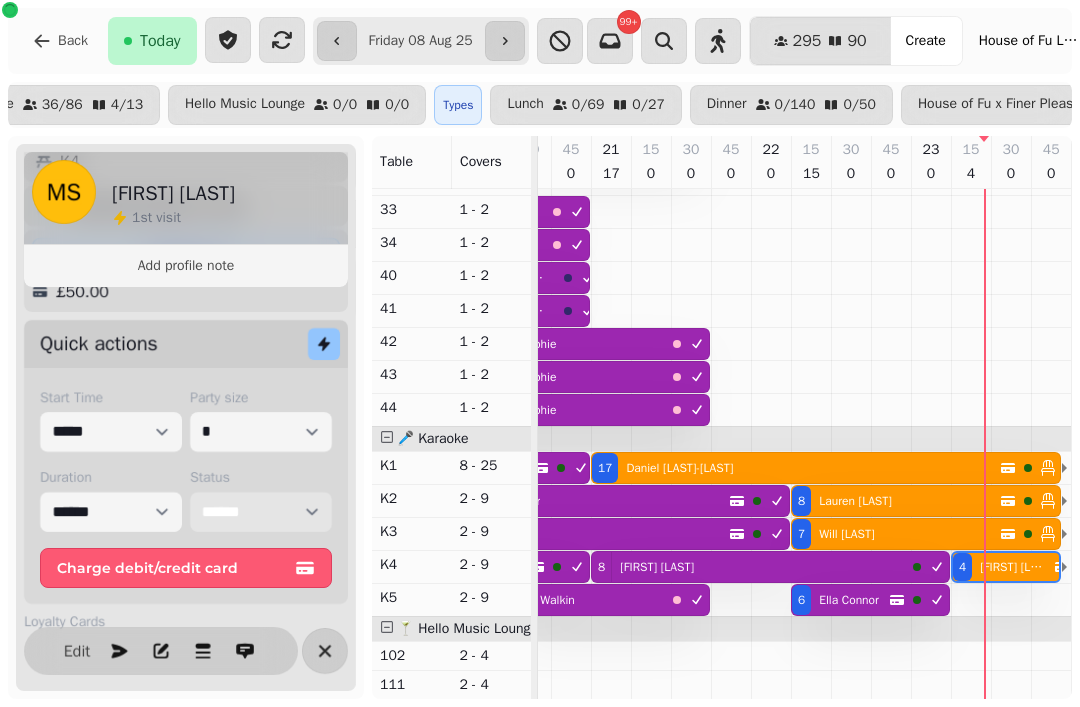 select on "**********" 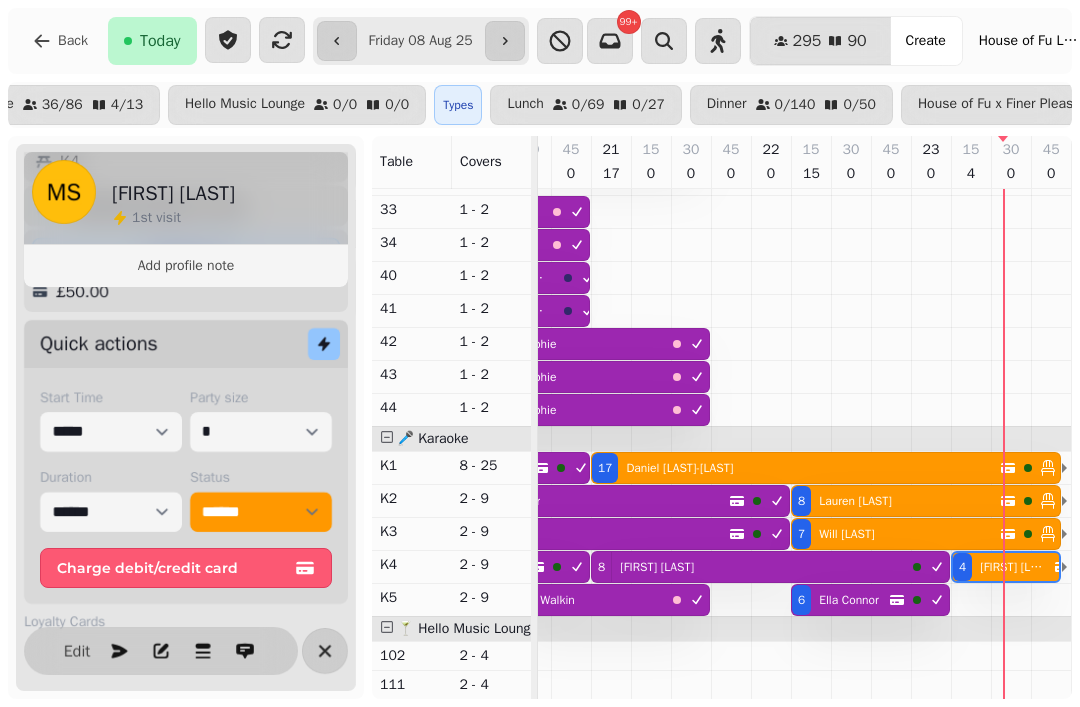 click on "**********" at bounding box center (540, 41) 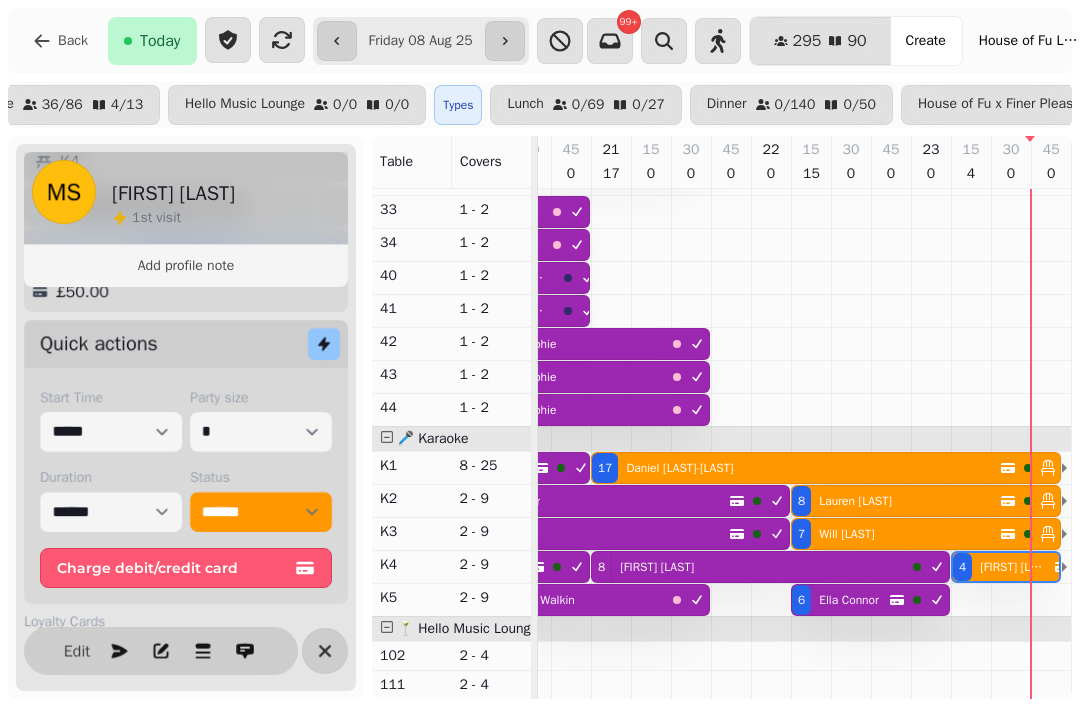 click on "[NUMBER] [FIRST]   [LAST]-[LAST]" at bounding box center (796, 468) 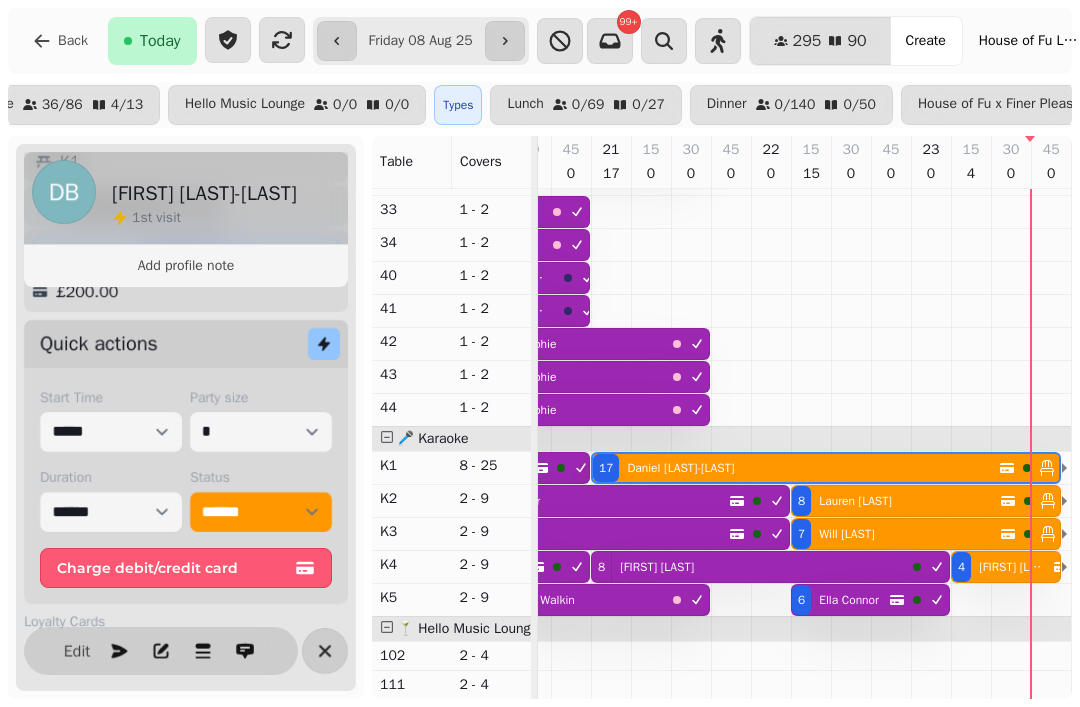 select on "**********" 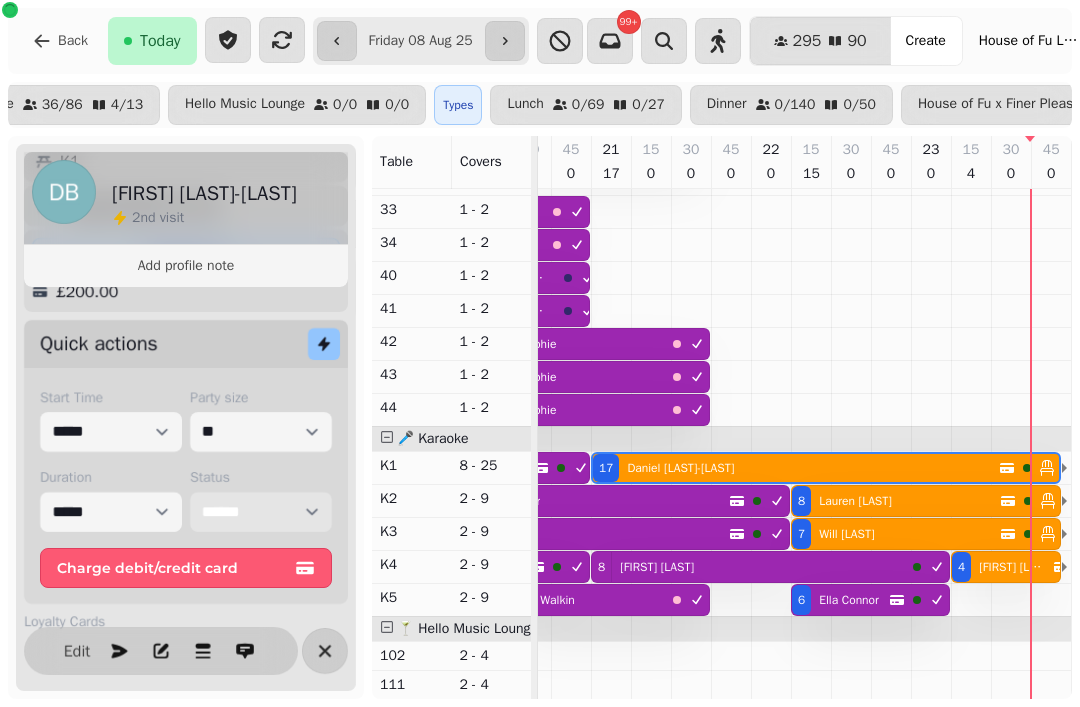 click on "**********" at bounding box center [261, 512] 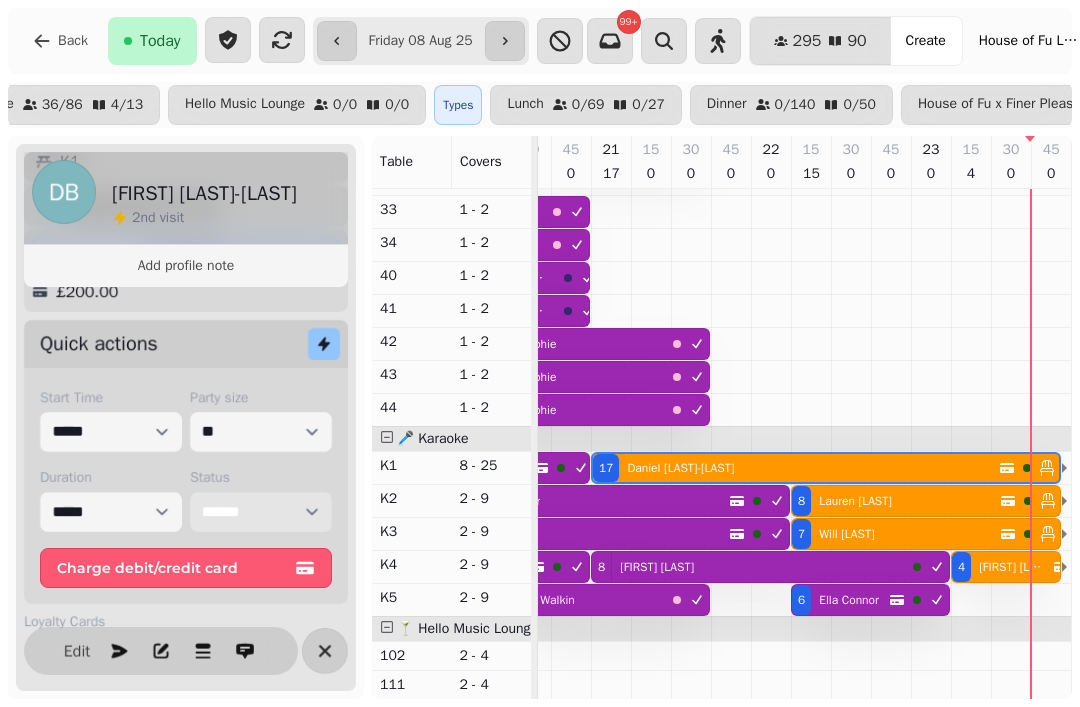 select on "********" 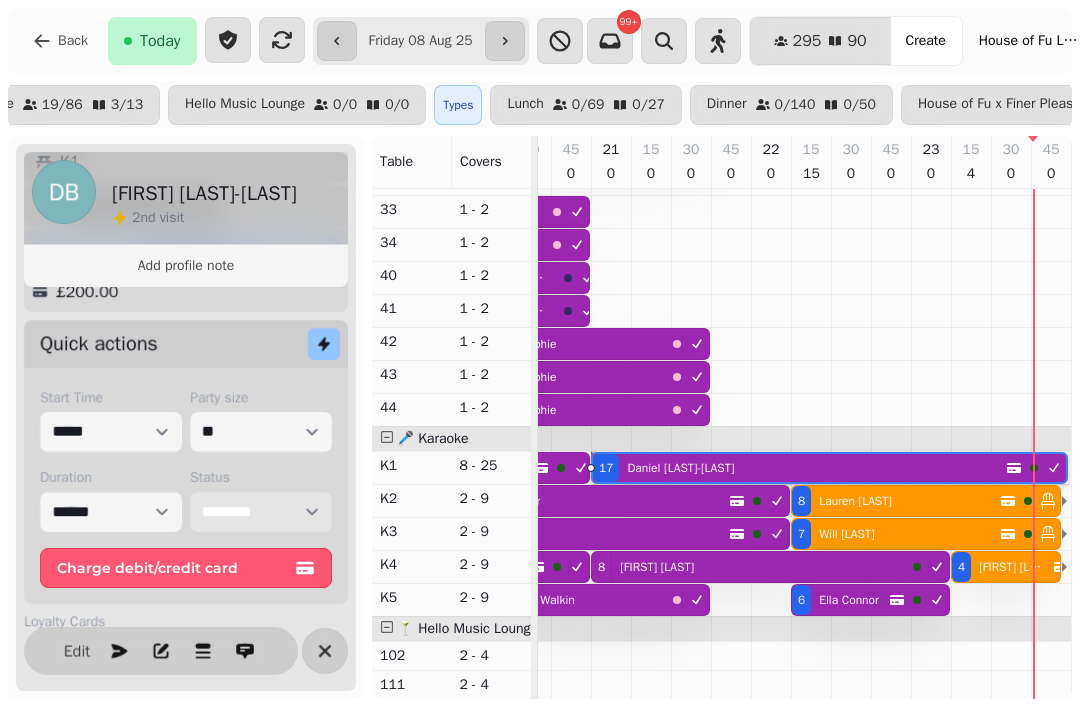scroll, scrollTop: 643, scrollLeft: 1453, axis: both 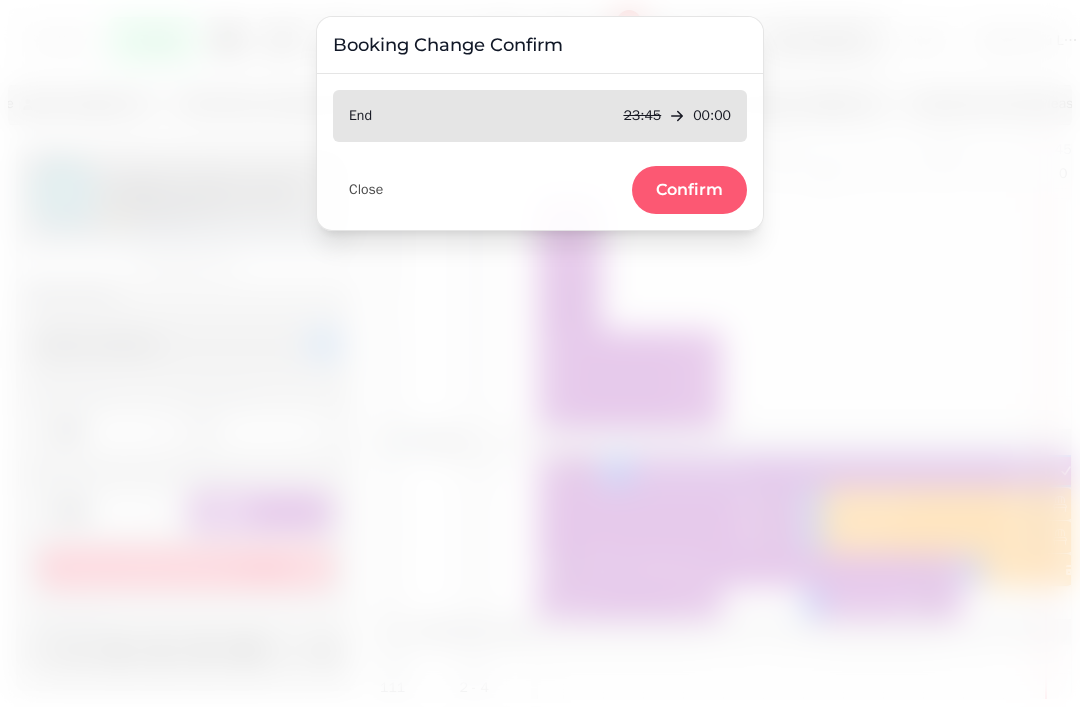 click on "Confirm" at bounding box center (689, 190) 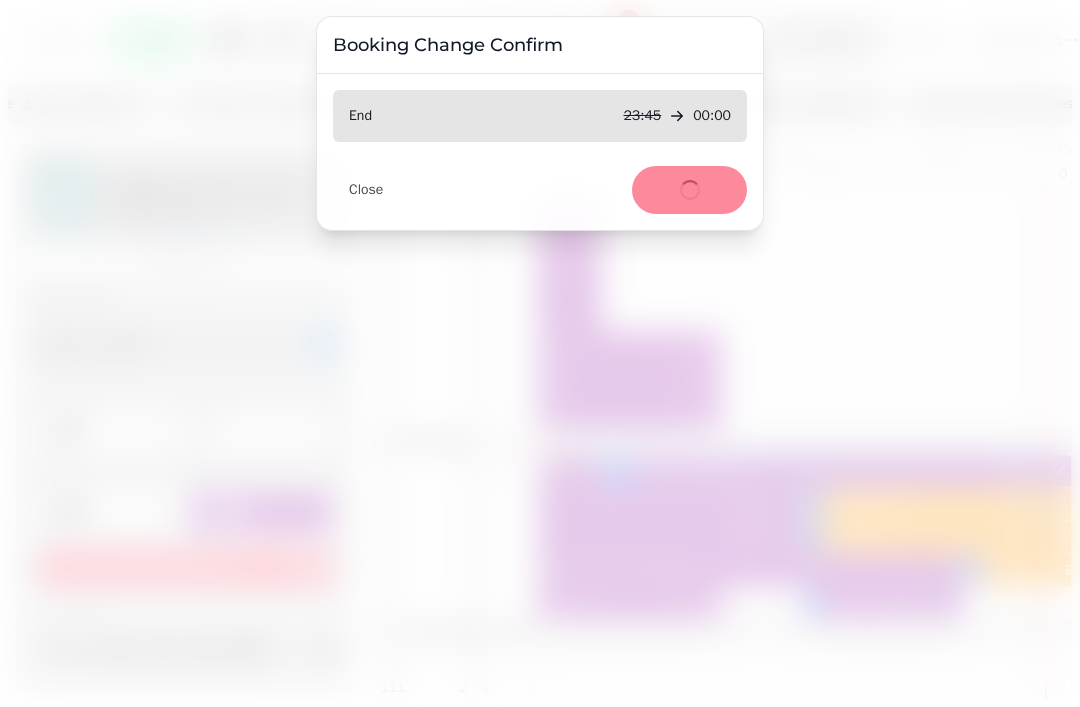 select on "*****" 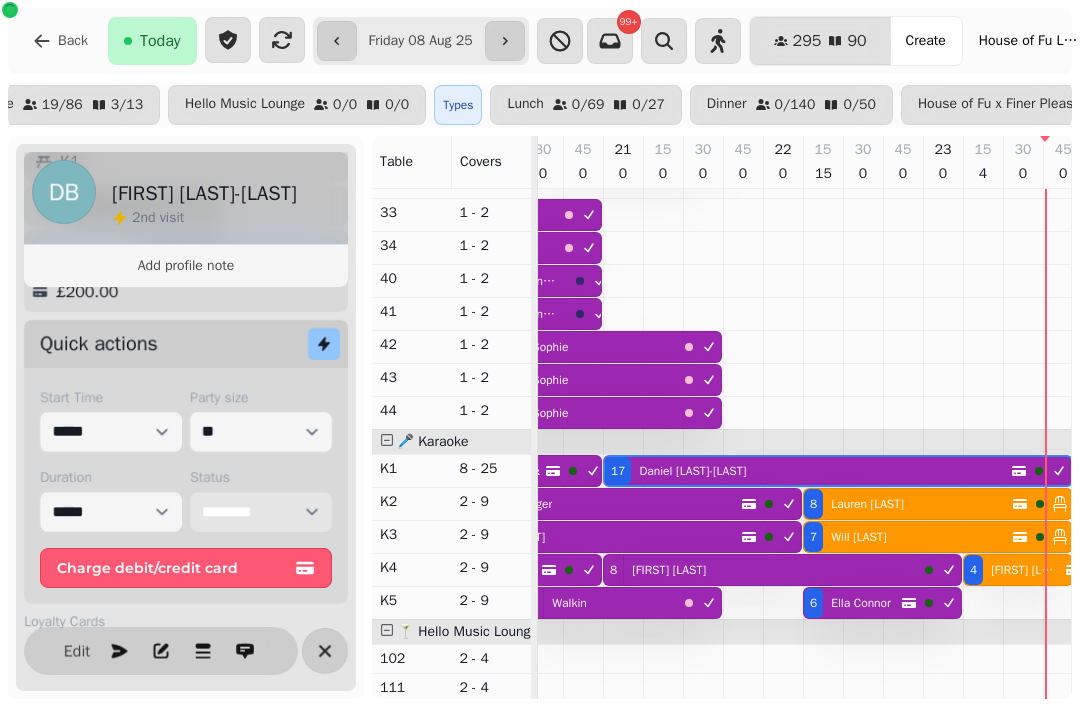 scroll, scrollTop: 645, scrollLeft: 1128, axis: both 